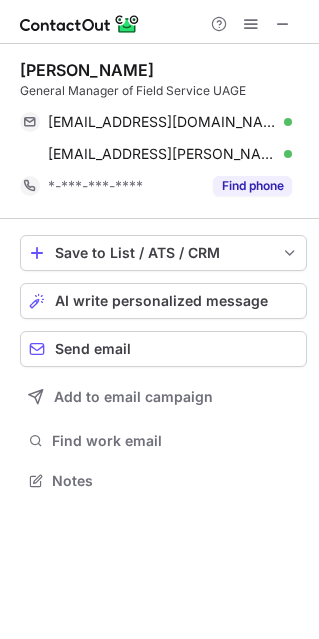 scroll, scrollTop: 0, scrollLeft: 0, axis: both 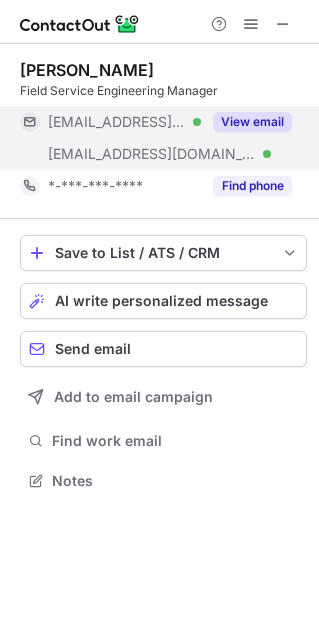 click on "View email" at bounding box center (252, 122) 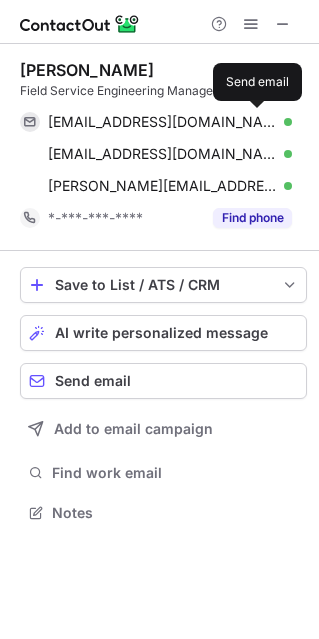 scroll, scrollTop: 10, scrollLeft: 10, axis: both 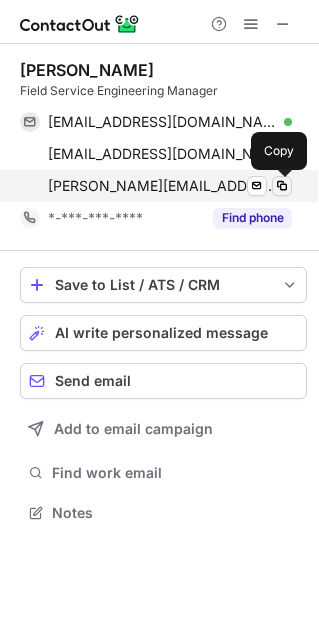 click at bounding box center [282, 186] 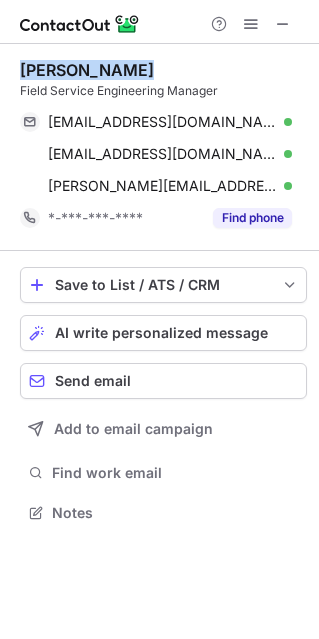 copy on "Geraint Evans" 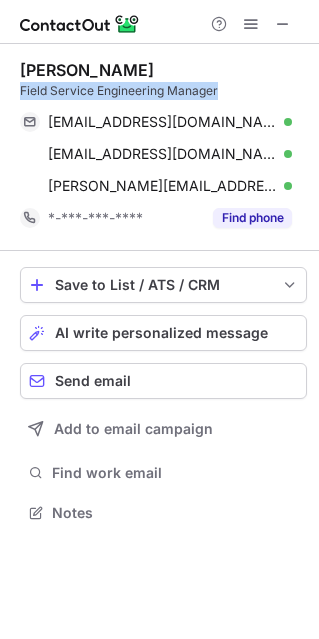 drag, startPoint x: 232, startPoint y: 87, endPoint x: 18, endPoint y: 92, distance: 214.05841 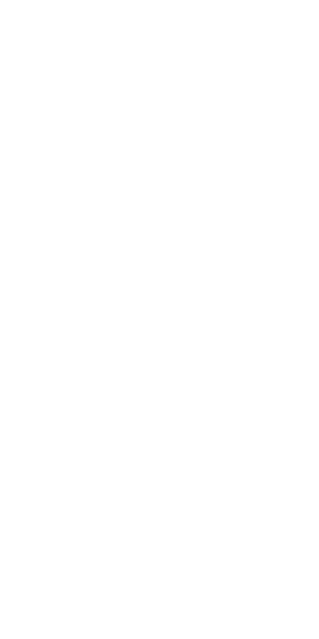scroll, scrollTop: 0, scrollLeft: 0, axis: both 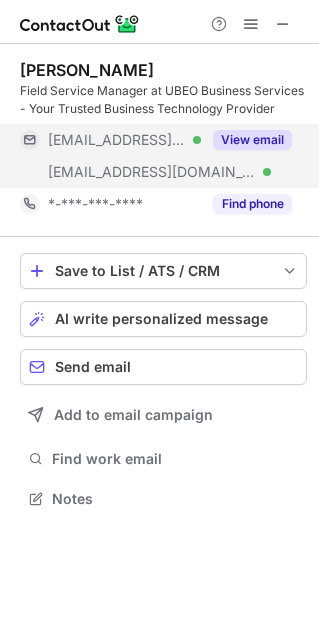 click on "View email" at bounding box center (246, 140) 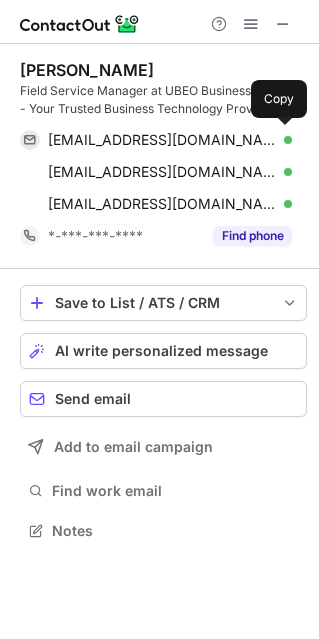 scroll, scrollTop: 10, scrollLeft: 10, axis: both 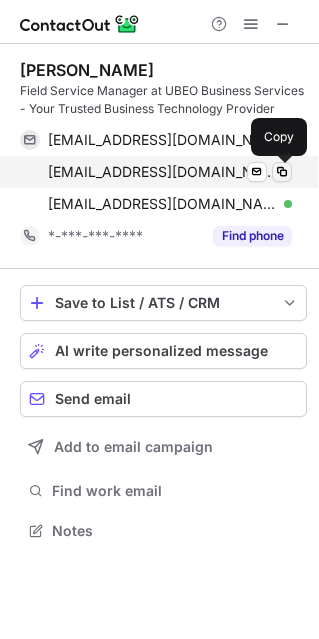 click at bounding box center [282, 172] 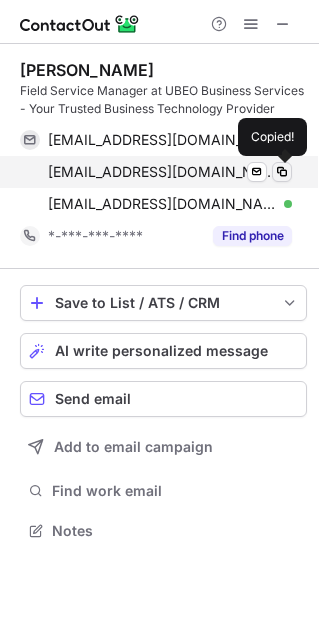 type 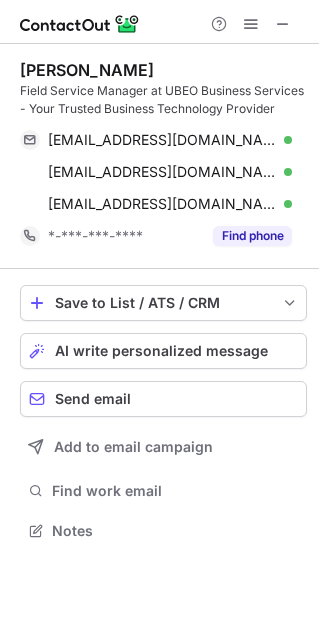 copy on "Pete Plasentillo" 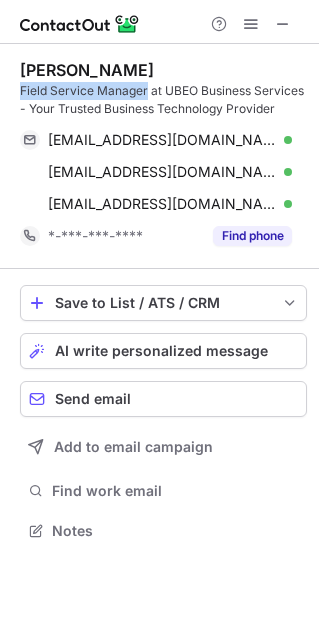 drag, startPoint x: 17, startPoint y: 90, endPoint x: 146, endPoint y: 93, distance: 129.03488 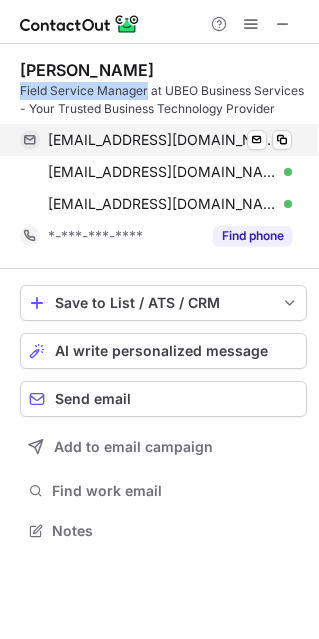 copy on "Field Service Manager" 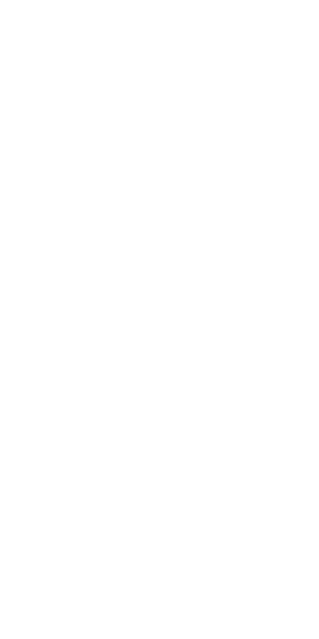 scroll, scrollTop: 0, scrollLeft: 0, axis: both 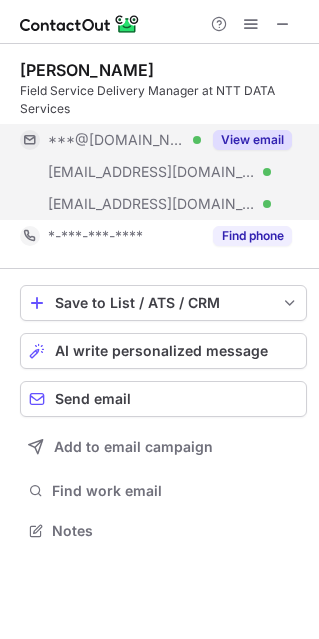click on "View email" at bounding box center [252, 140] 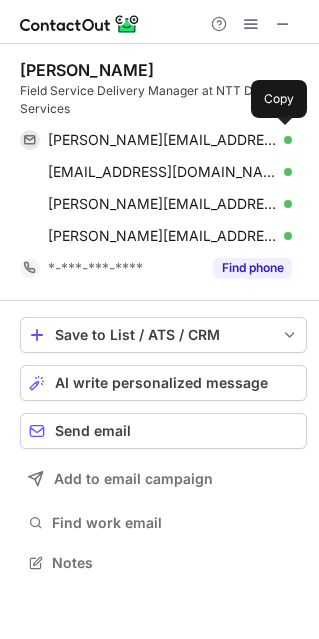 scroll, scrollTop: 10, scrollLeft: 10, axis: both 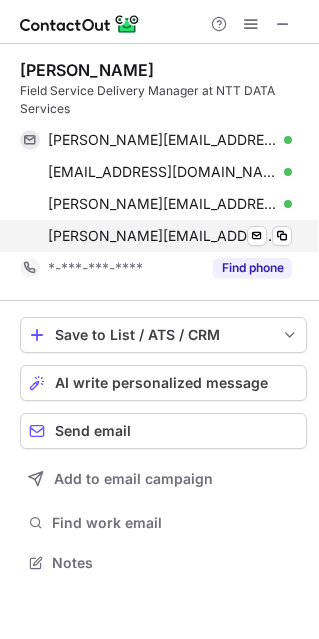 click on "jacqueline.mendonca@nttdata.com Verified Send email Copy" at bounding box center [156, 236] 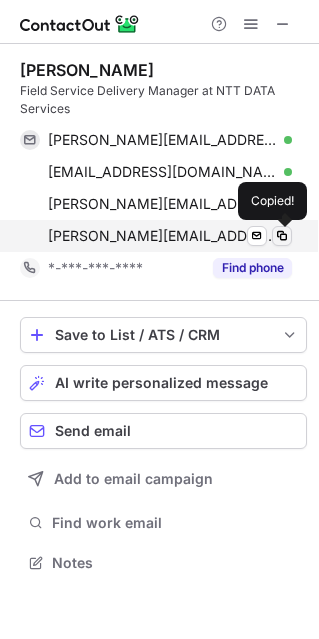 click at bounding box center [282, 236] 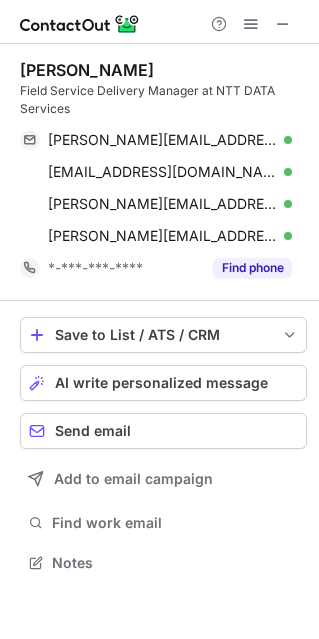 copy on "Jacqueline Mendonca" 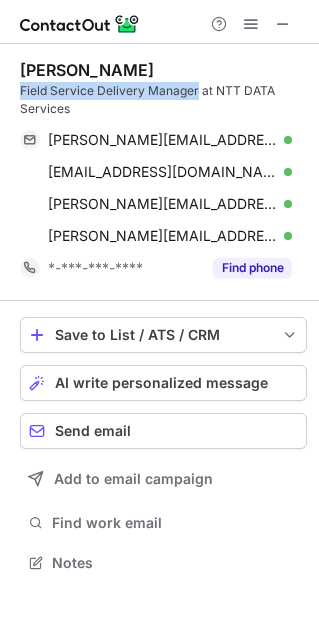 copy on "Field Service Delivery Manager" 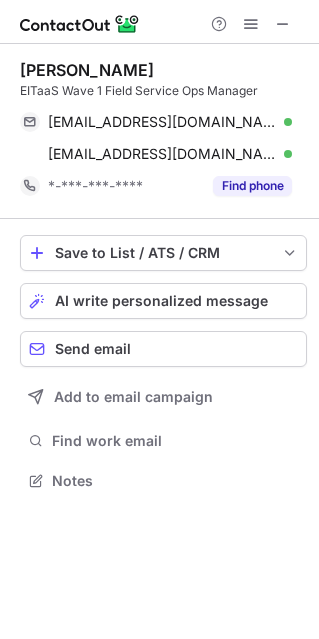 scroll, scrollTop: 0, scrollLeft: 0, axis: both 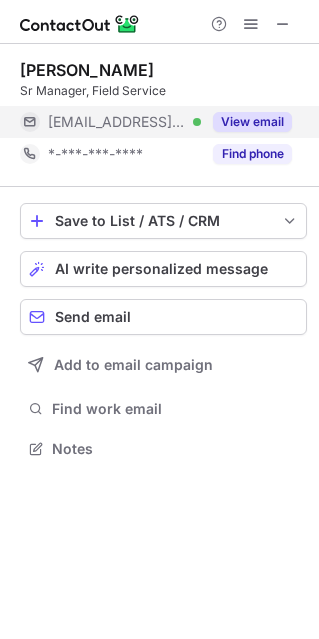 click on "View email" at bounding box center (252, 122) 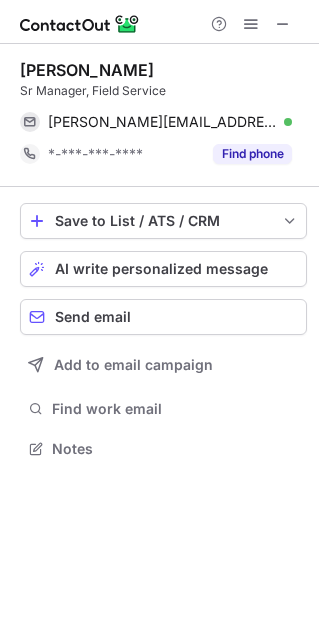 copy on "[PERSON_NAME]" 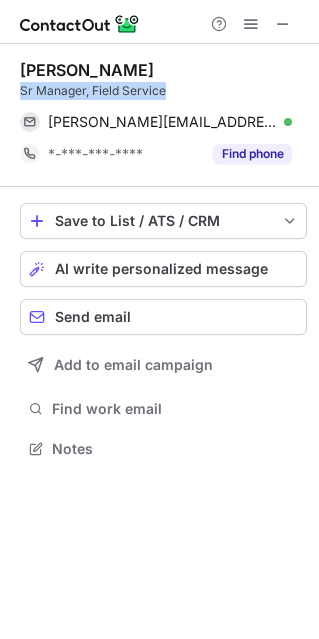 copy on "Sr Manager, Field Service" 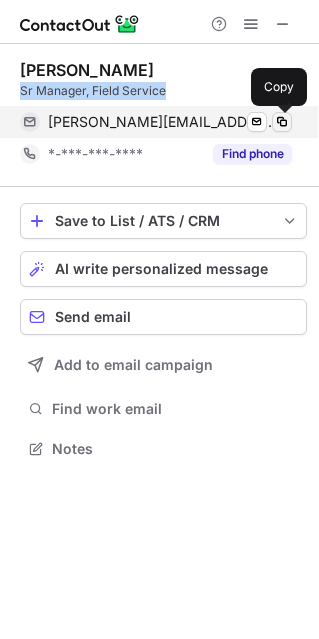 click at bounding box center [282, 122] 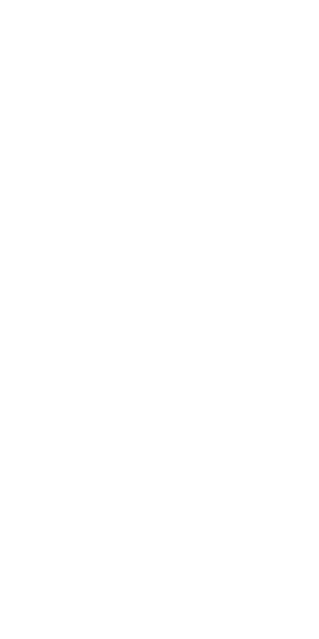 scroll, scrollTop: 0, scrollLeft: 0, axis: both 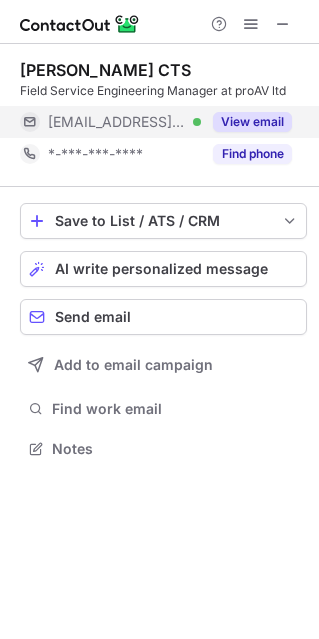 click on "View email" at bounding box center (246, 122) 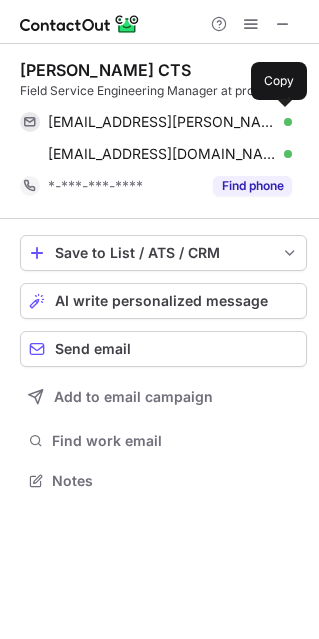 scroll, scrollTop: 10, scrollLeft: 10, axis: both 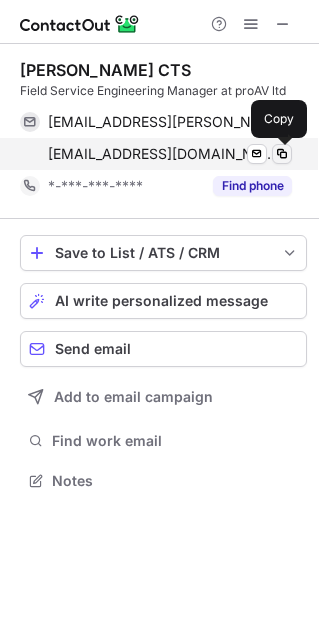 click at bounding box center [282, 154] 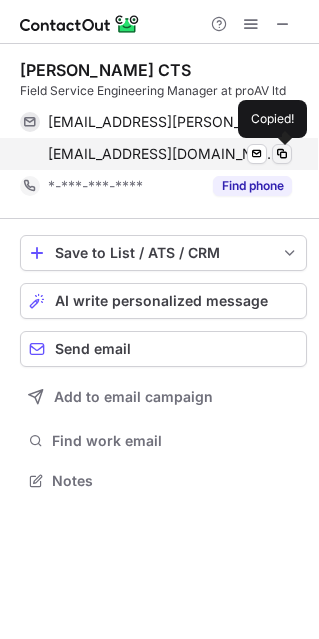 type 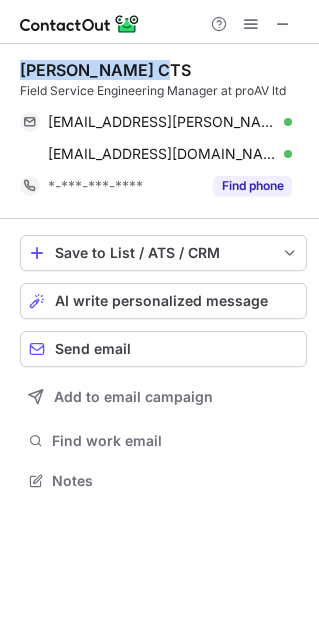 copy on "[PERSON_NAME] CTS" 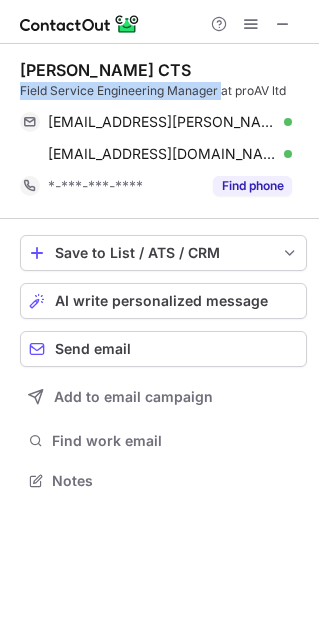 drag, startPoint x: 21, startPoint y: 88, endPoint x: 222, endPoint y: 87, distance: 201.00249 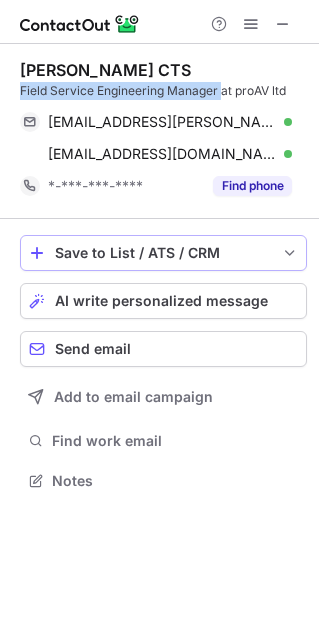 copy on "Field Service Engineering Manager" 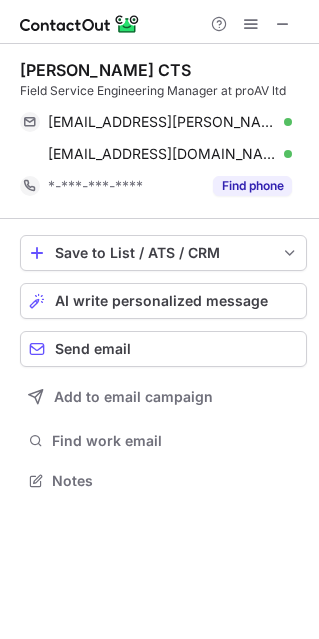 scroll, scrollTop: 10, scrollLeft: 10, axis: both 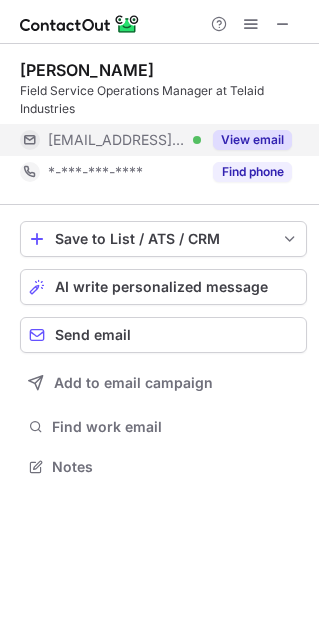 click on "View email" at bounding box center (252, 140) 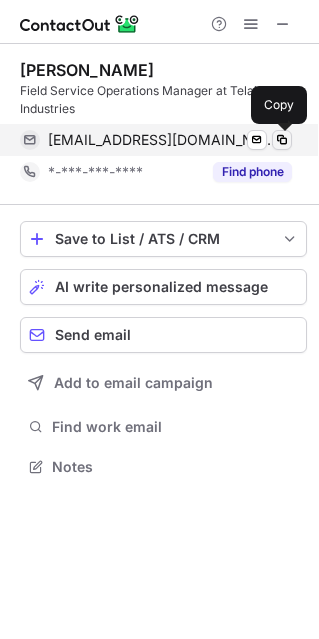 click at bounding box center (282, 140) 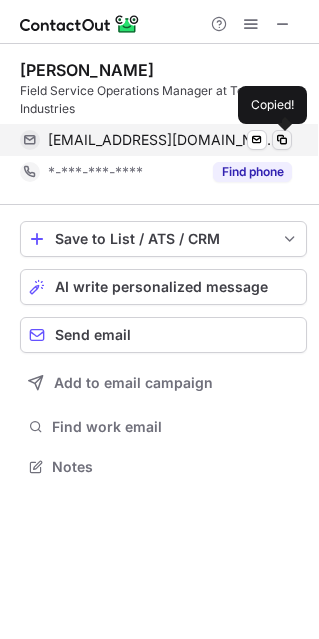 type 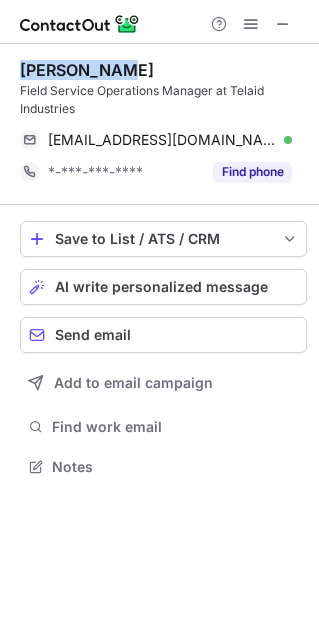 copy on "Emma Lanati" 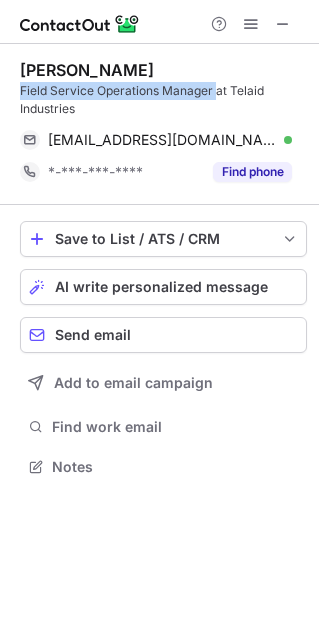 copy on "Field Service Operations Manager" 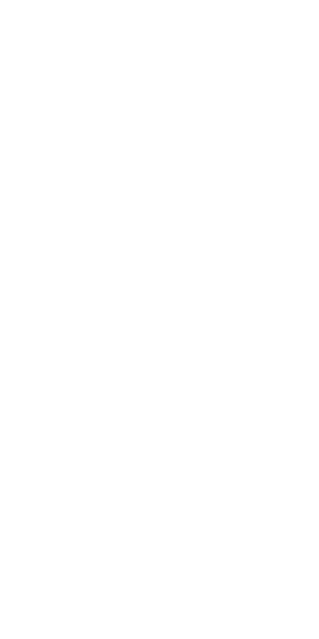 scroll, scrollTop: 0, scrollLeft: 0, axis: both 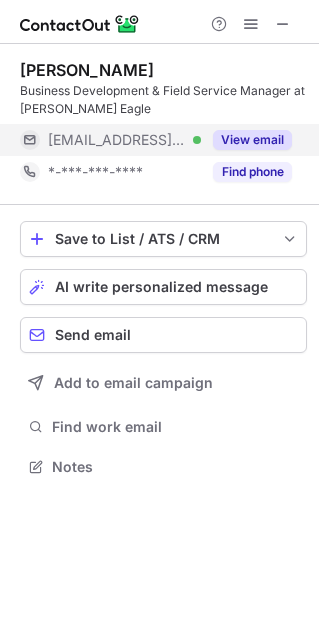 click on "View email" at bounding box center [252, 140] 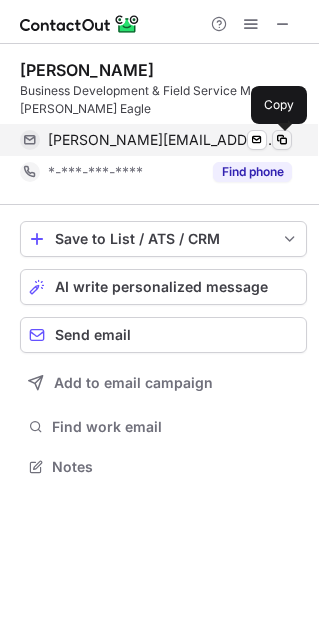 click at bounding box center [282, 140] 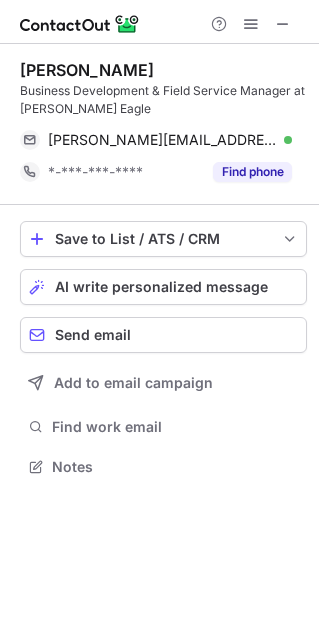 type 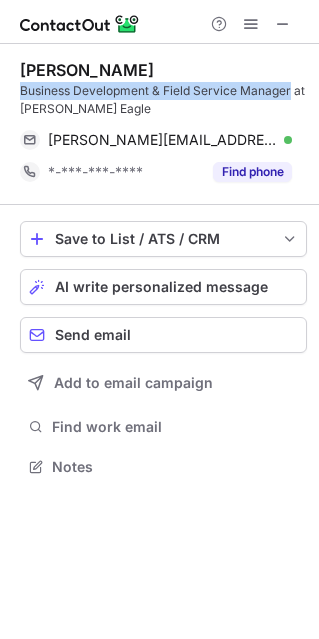 drag, startPoint x: 291, startPoint y: 93, endPoint x: 12, endPoint y: 89, distance: 279.0287 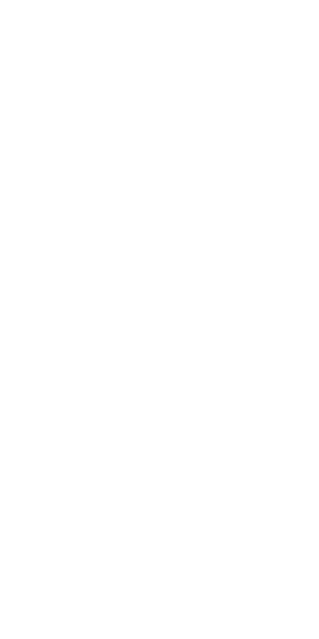 scroll, scrollTop: 0, scrollLeft: 0, axis: both 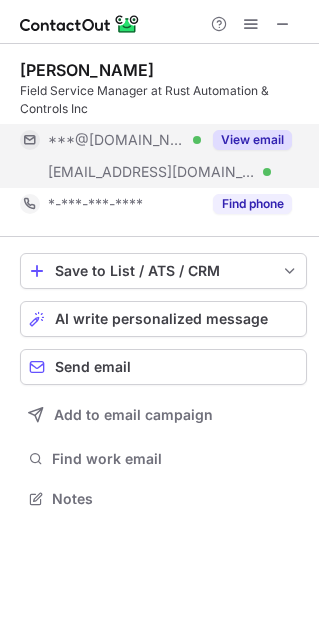 click on "View email" at bounding box center (252, 140) 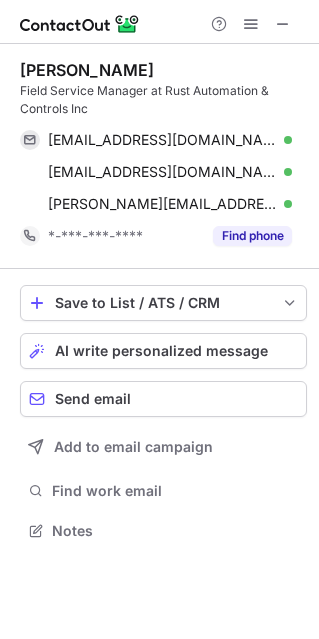 scroll, scrollTop: 10, scrollLeft: 10, axis: both 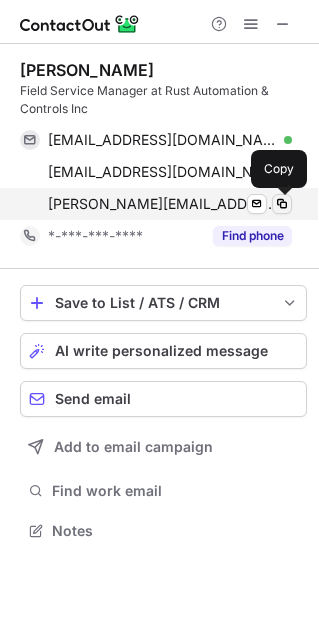 click at bounding box center (282, 204) 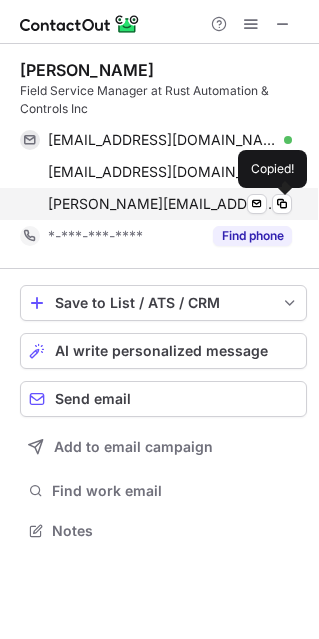type 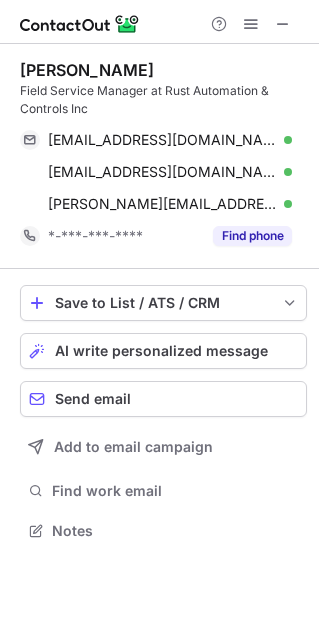 copy on "Robert Jennings" 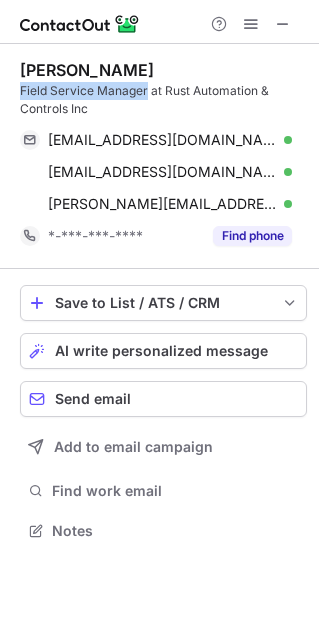 drag, startPoint x: 19, startPoint y: 94, endPoint x: 145, endPoint y: 89, distance: 126.09917 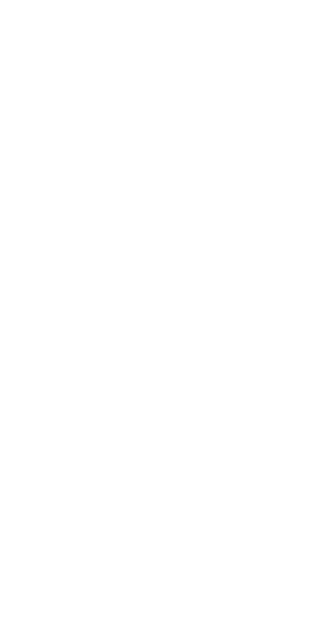 scroll, scrollTop: 0, scrollLeft: 0, axis: both 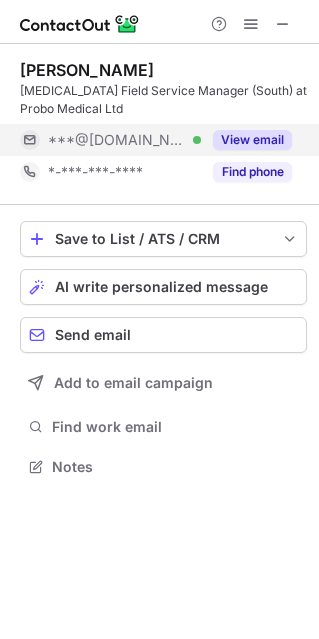 click on "View email" at bounding box center [252, 140] 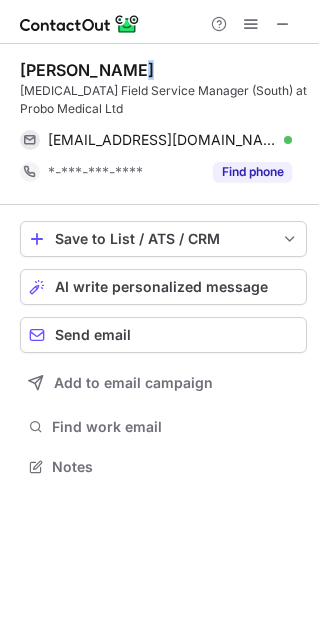 drag, startPoint x: 21, startPoint y: 82, endPoint x: 154, endPoint y: 77, distance: 133.09395 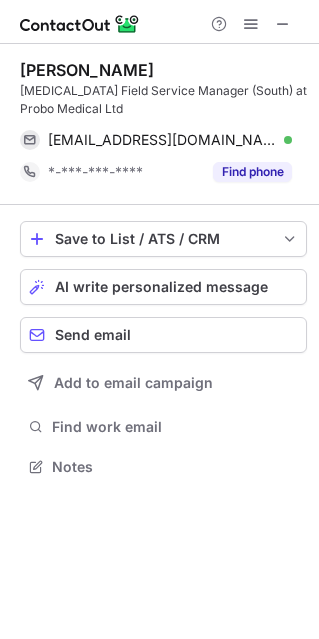 click on "[PERSON_NAME] [MEDICAL_DATA] Field Service Manager (South) at Probo Medical Ltd [EMAIL_ADDRESS][DOMAIN_NAME] Verified Send email Copy *-***-***-**** Find phone Save to List / ATS / CRM List Select Lever Connect Greenhouse Connect Salesforce Connect Hubspot Connect Bullhorn Connect Zapier (100+ Applications) Connect Request a new integration AI write personalized message Send email Add to email campaign Find work email Notes" at bounding box center [159, 270] 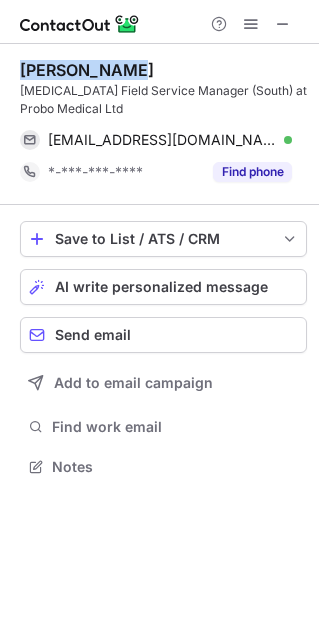 copy on "[PERSON_NAME]" 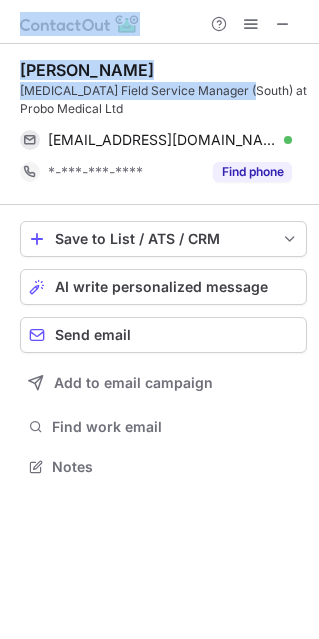 drag, startPoint x: 249, startPoint y: 86, endPoint x: -36, endPoint y: 81, distance: 285.04385 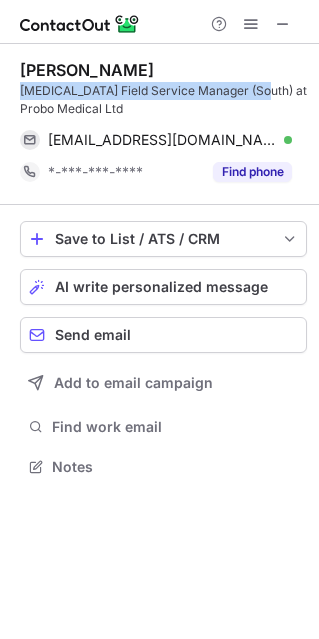 drag, startPoint x: 253, startPoint y: 87, endPoint x: 11, endPoint y: 95, distance: 242.1322 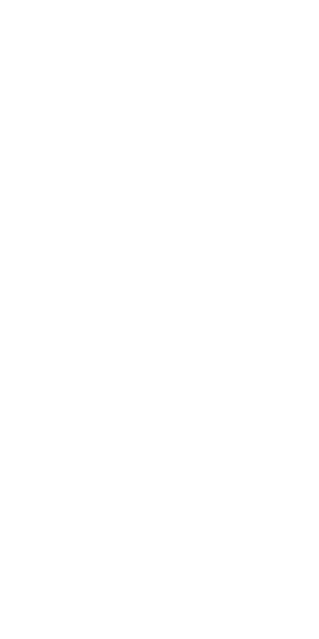 scroll, scrollTop: 0, scrollLeft: 0, axis: both 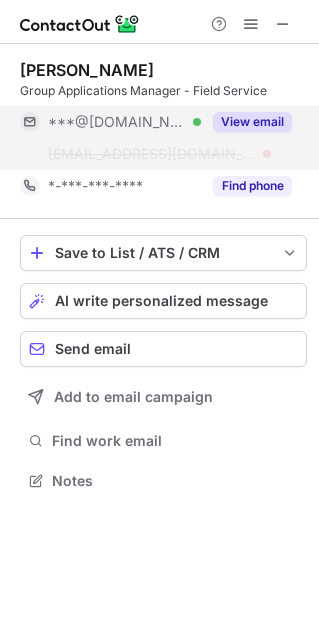 click on "View email" at bounding box center (252, 122) 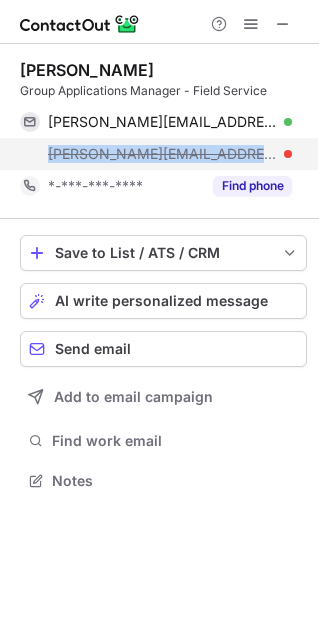 drag, startPoint x: 21, startPoint y: 166, endPoint x: 260, endPoint y: 155, distance: 239.253 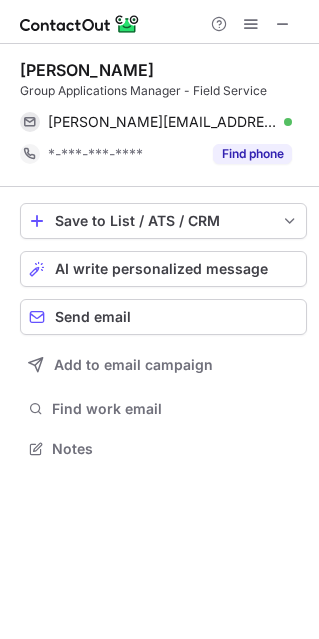 scroll, scrollTop: 434, scrollLeft: 319, axis: both 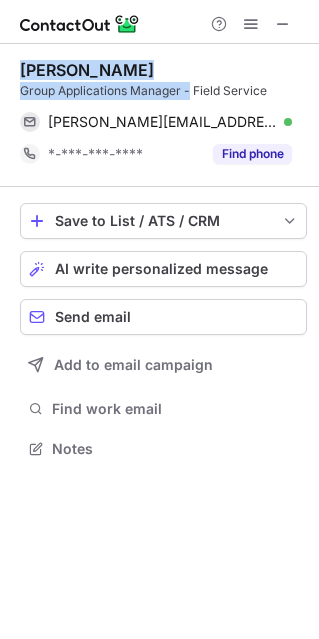 copy on "[PERSON_NAME] Group Applications Manager -" 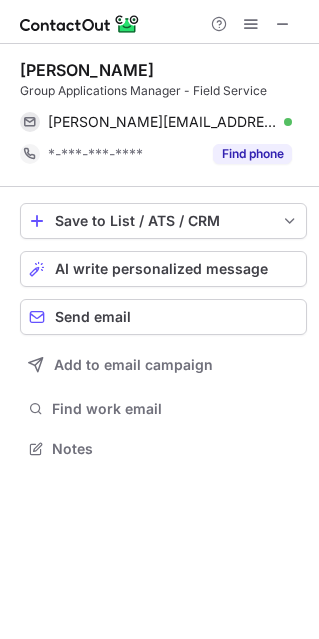 copy on "Greg Phillipson" 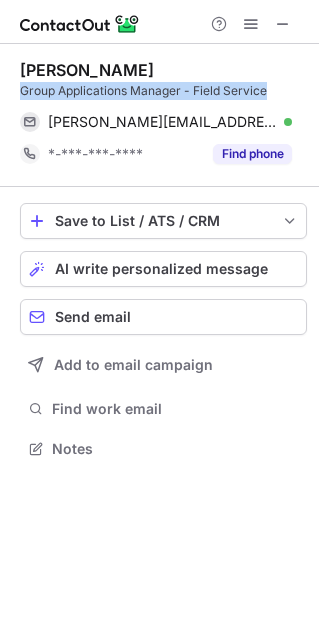 copy on "Group Applications Manager - Field Service" 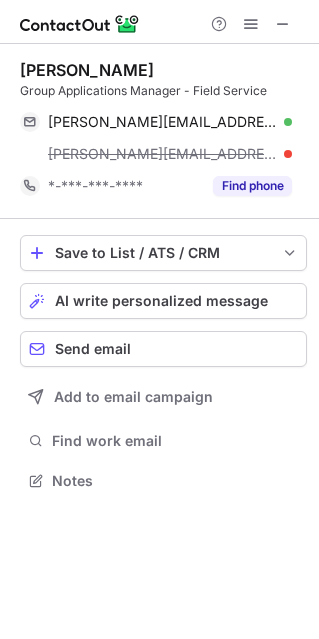scroll, scrollTop: 10, scrollLeft: 10, axis: both 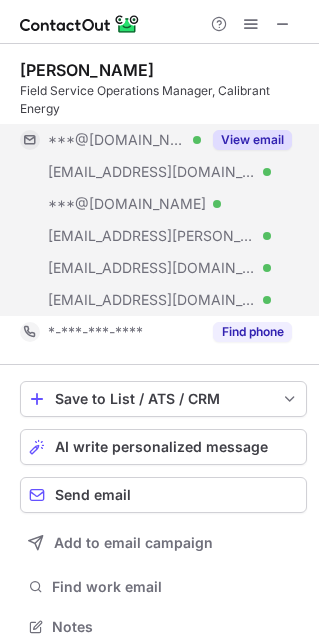 click on "View email" at bounding box center (252, 140) 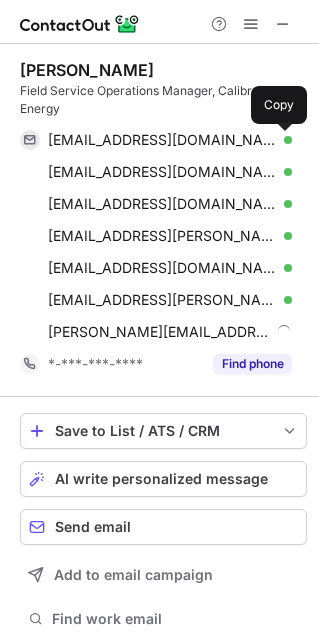 scroll, scrollTop: 10, scrollLeft: 10, axis: both 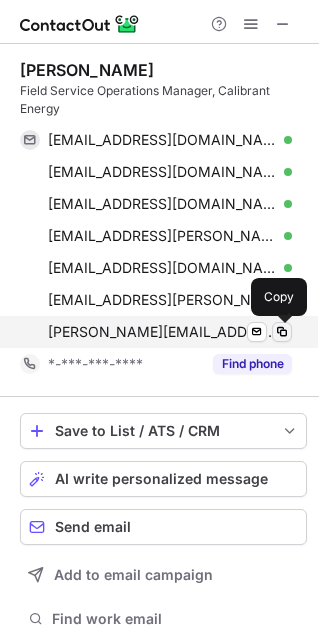 click at bounding box center [282, 332] 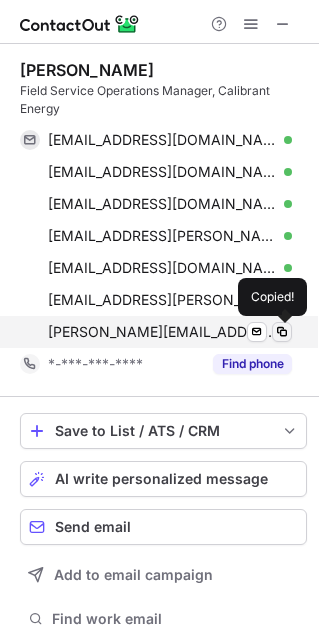 type 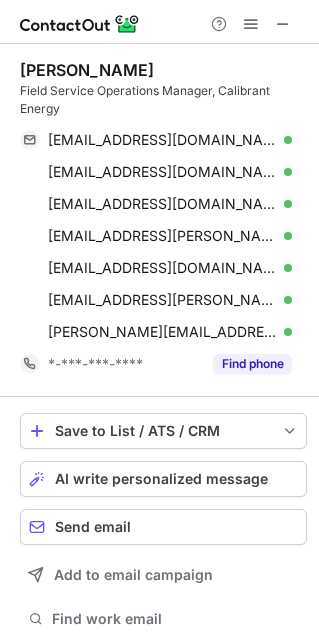 copy on "Michael Brooks" 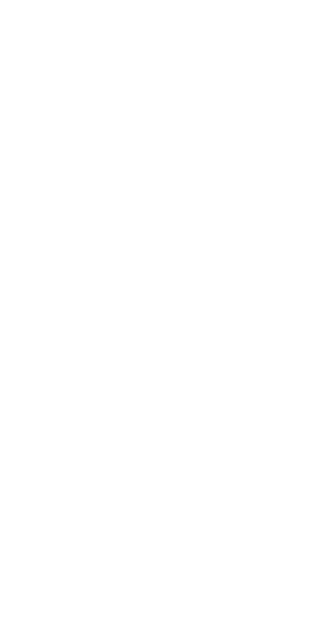 scroll, scrollTop: 0, scrollLeft: 0, axis: both 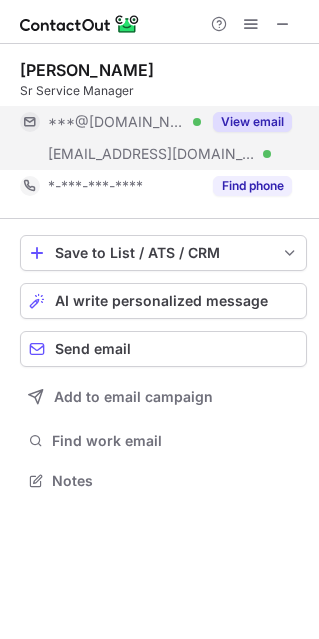 click on "View email" at bounding box center (252, 122) 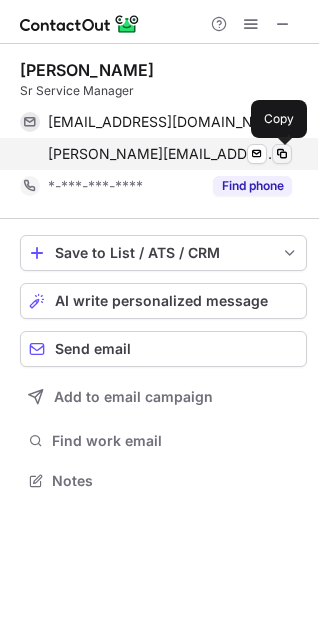 click at bounding box center (282, 154) 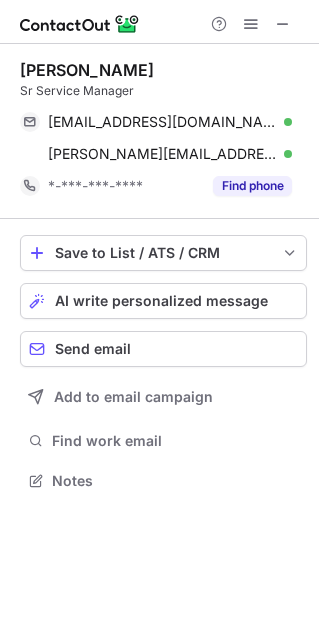 type 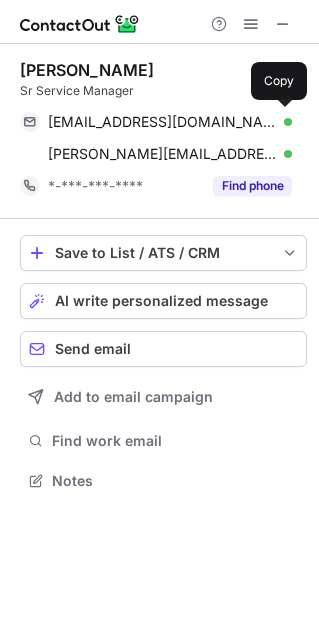 scroll, scrollTop: 10, scrollLeft: 10, axis: both 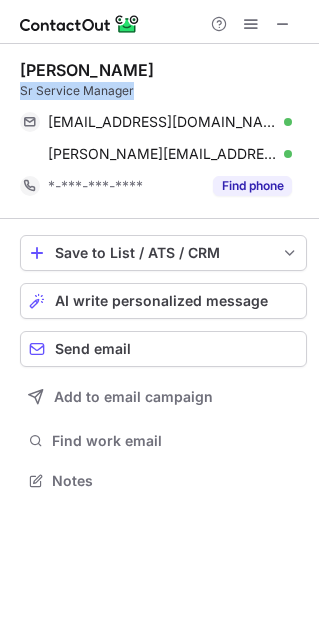copy on "Sr Service Manager" 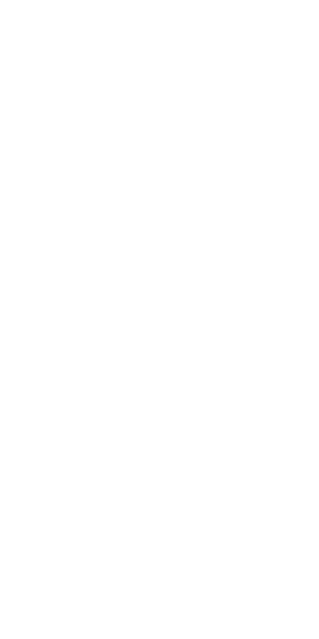 scroll, scrollTop: 0, scrollLeft: 0, axis: both 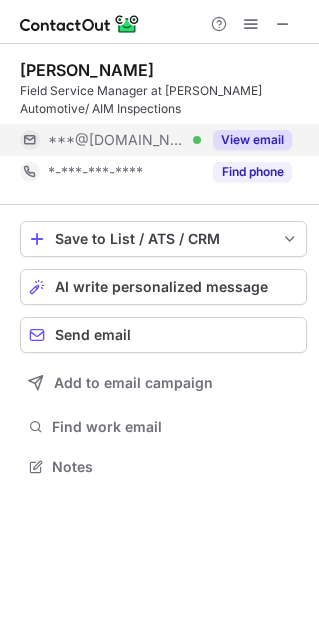 click on "View email" at bounding box center [252, 140] 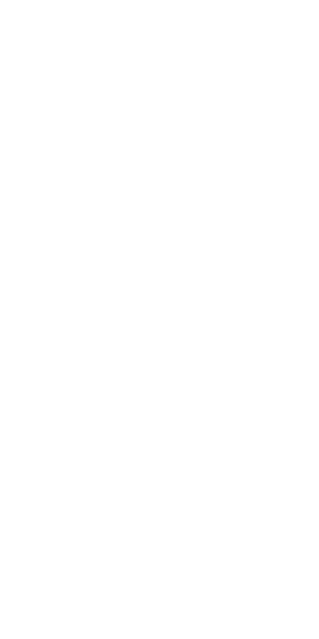 scroll, scrollTop: 0, scrollLeft: 0, axis: both 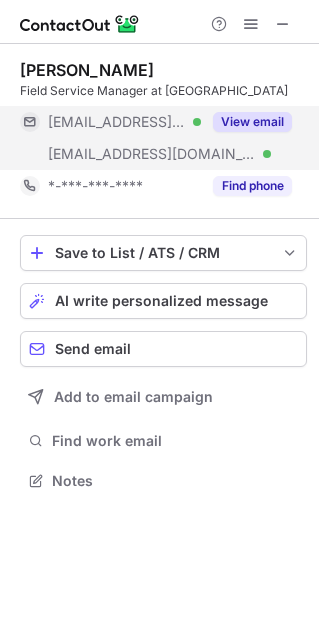 click on "View email" at bounding box center [252, 122] 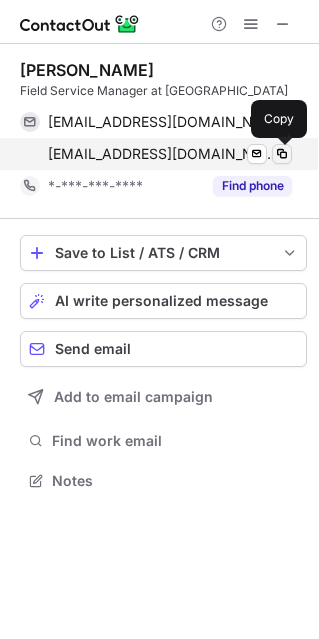click at bounding box center (282, 154) 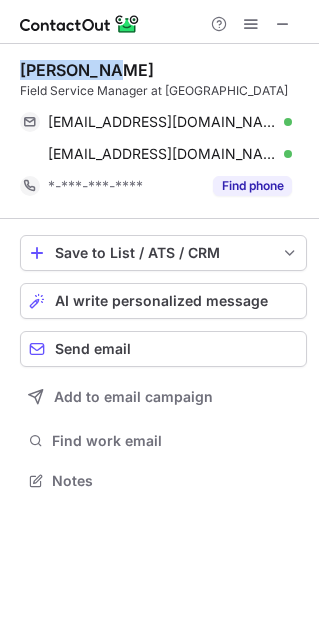 copy on "Bill Netto" 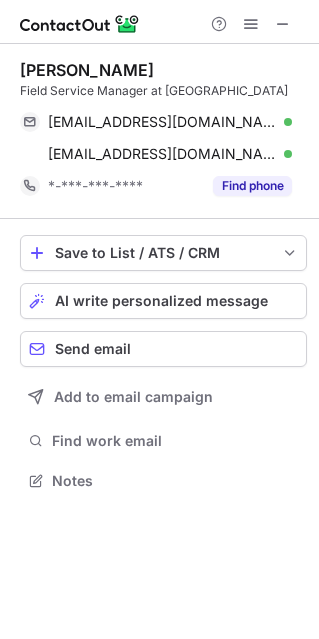 click on "Bill Netto Field Service Manager at CPM Americas nettob@cpmroskamp.com Verified Send email Copy nettob@cpm.net Verified Send email Copy *-***-***-**** Find phone Save to List / ATS / CRM List Select Lever Connect Greenhouse Connect Salesforce Connect Hubspot Connect Bullhorn Connect Zapier (100+ Applications) Connect Request a new integration AI write personalized message Send email Add to email campaign Find work email Notes" at bounding box center [159, 277] 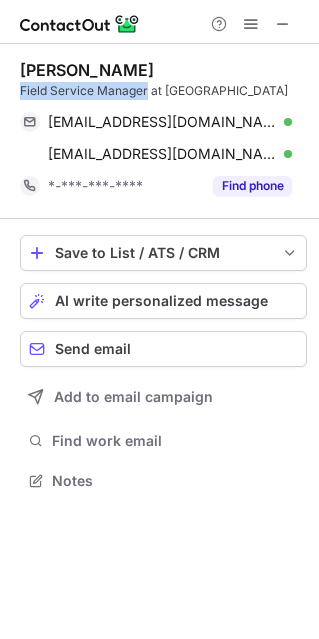 drag, startPoint x: 19, startPoint y: 95, endPoint x: 147, endPoint y: 83, distance: 128.56126 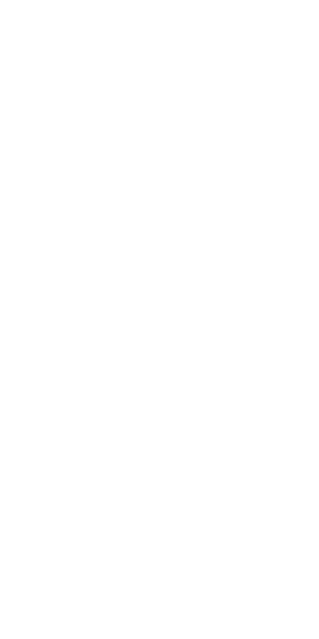 scroll, scrollTop: 0, scrollLeft: 0, axis: both 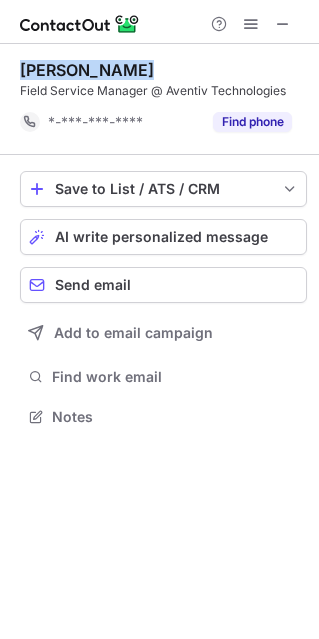 copy on "[PERSON_NAME]" 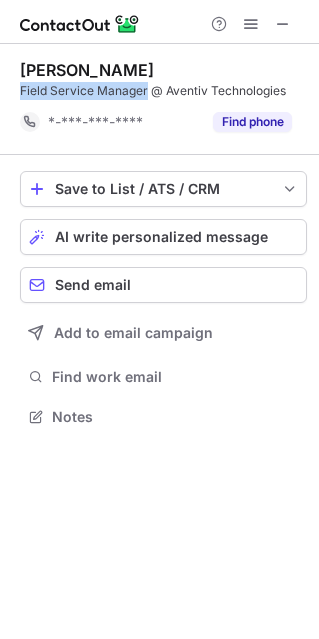 drag, startPoint x: 19, startPoint y: 91, endPoint x: 145, endPoint y: 91, distance: 126 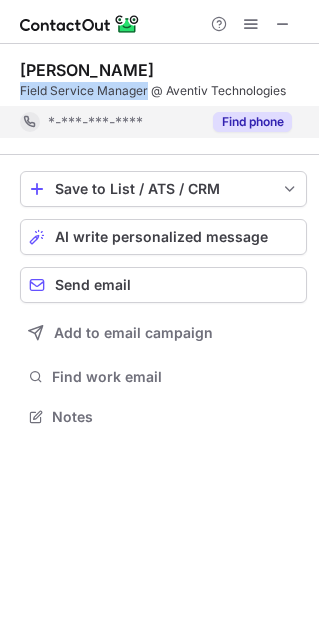 copy on "Field Service Manager" 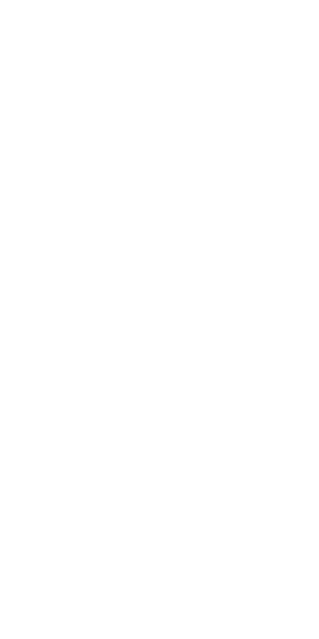 scroll, scrollTop: 0, scrollLeft: 0, axis: both 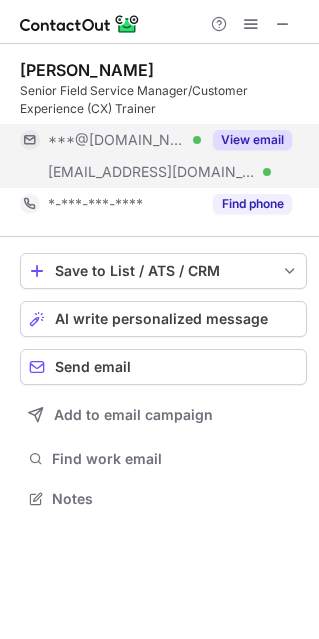 click on "View email" at bounding box center (252, 140) 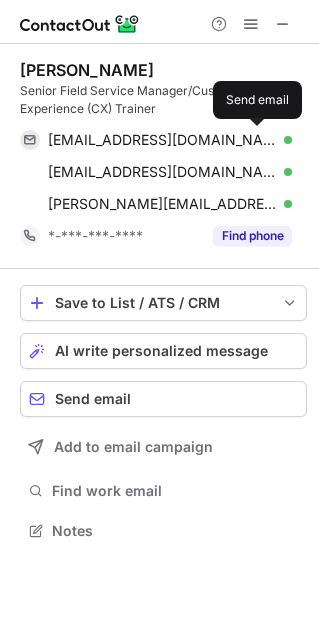 scroll, scrollTop: 10, scrollLeft: 10, axis: both 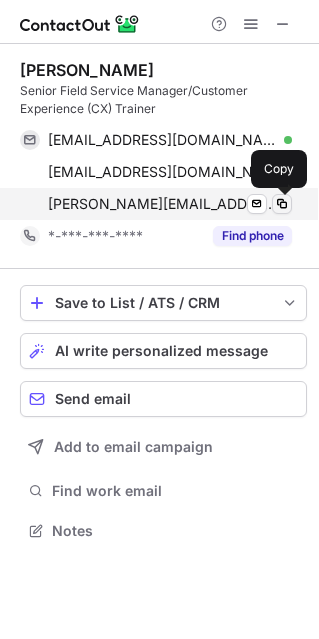 click at bounding box center [282, 204] 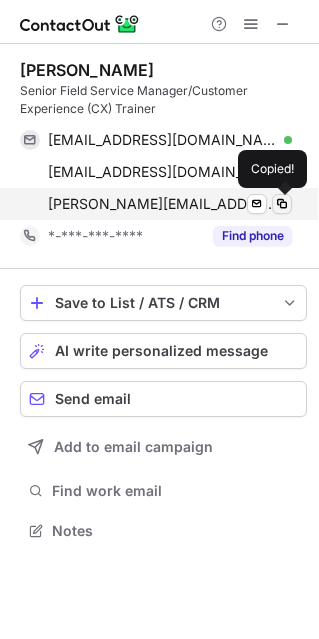 type 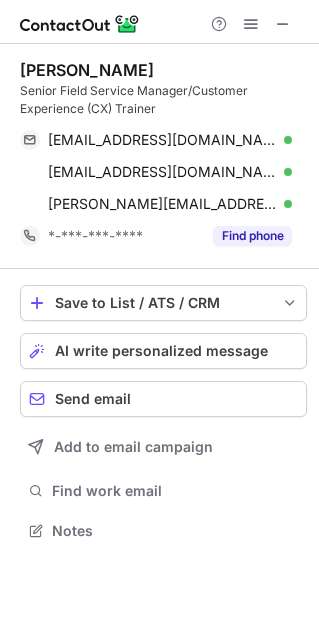 copy on "[PERSON_NAME]" 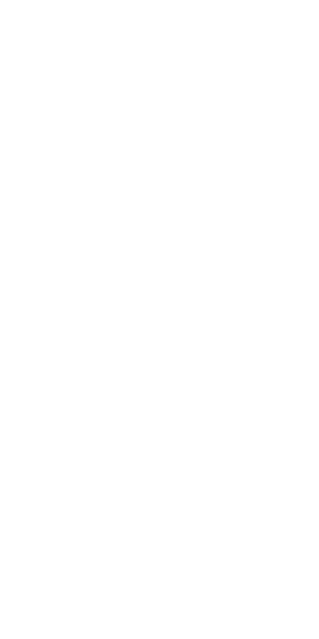 scroll, scrollTop: 0, scrollLeft: 0, axis: both 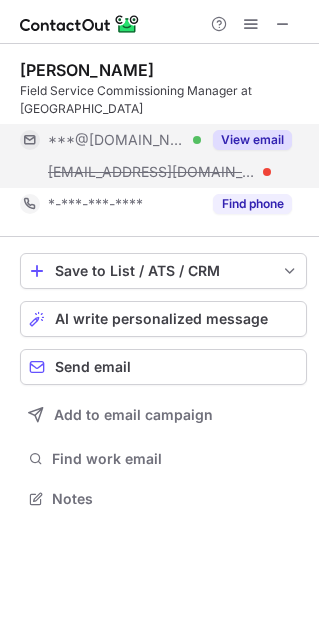 click on "View email" at bounding box center [252, 140] 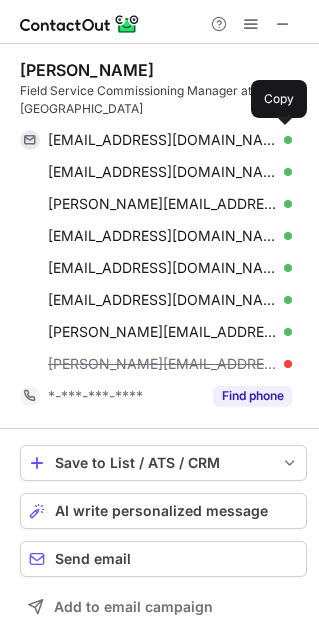 scroll, scrollTop: 10, scrollLeft: 10, axis: both 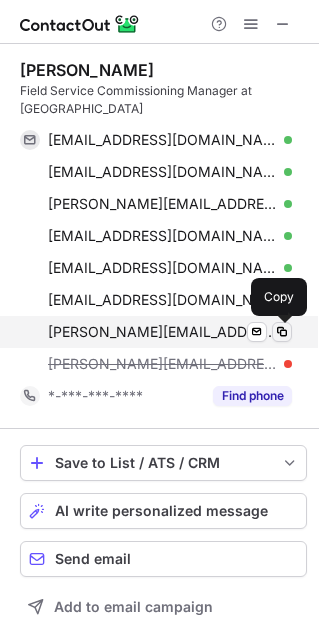 click at bounding box center (282, 332) 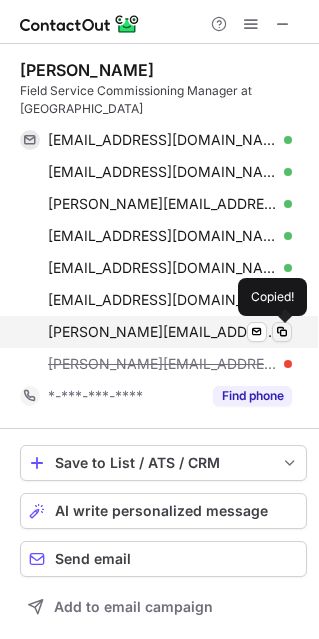 type 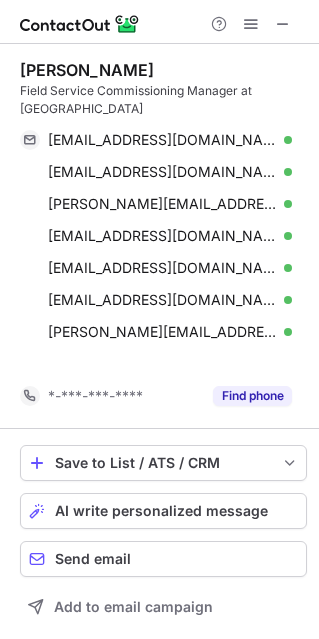 scroll, scrollTop: 644, scrollLeft: 305, axis: both 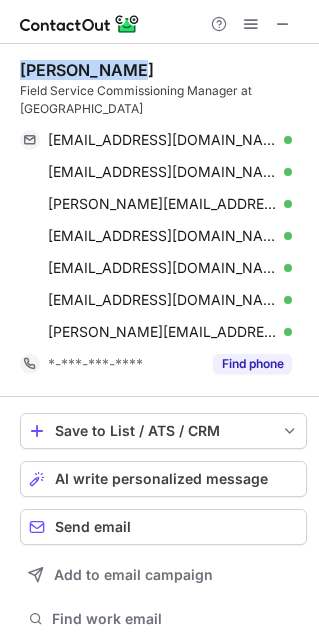 copy on "Tawnie Smith" 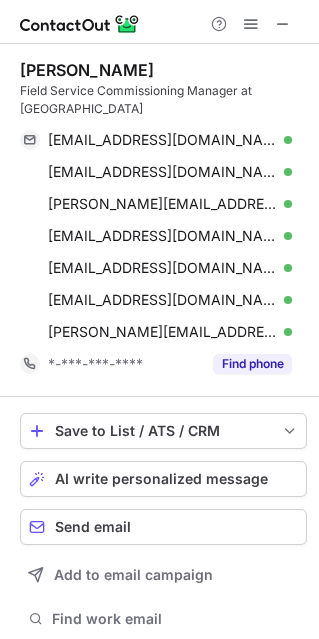 click on "Field Service Commissioning Manager at SMA America" at bounding box center (163, 100) 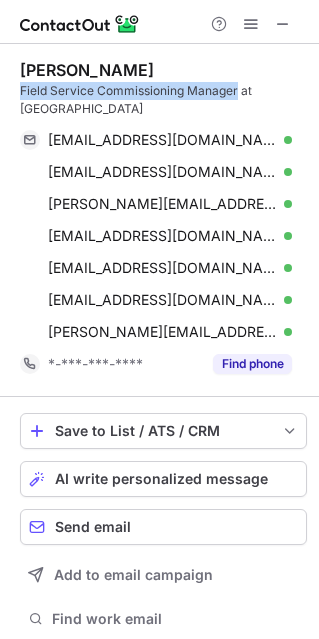 copy on "Field Service Commissioning Manager" 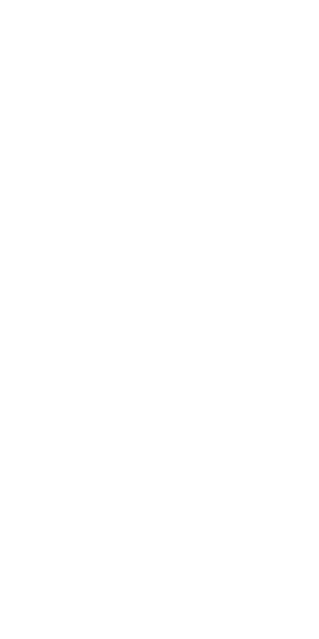 scroll, scrollTop: 0, scrollLeft: 0, axis: both 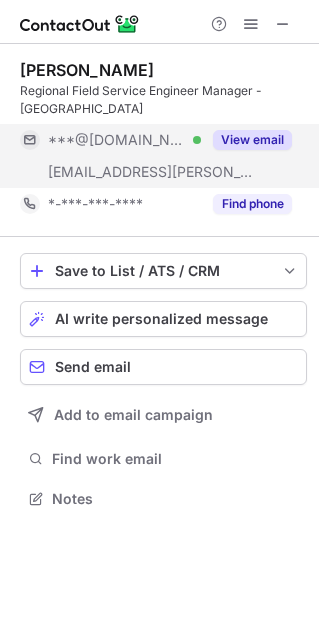 click on "View email" at bounding box center (252, 140) 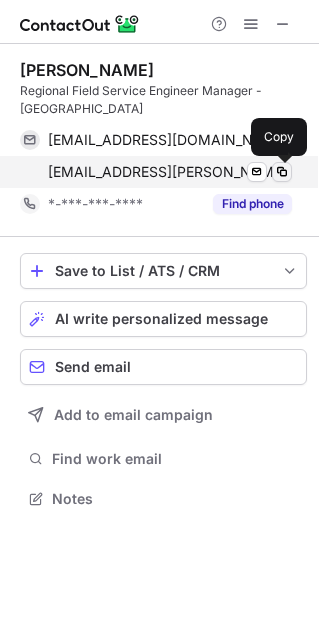 click at bounding box center (282, 172) 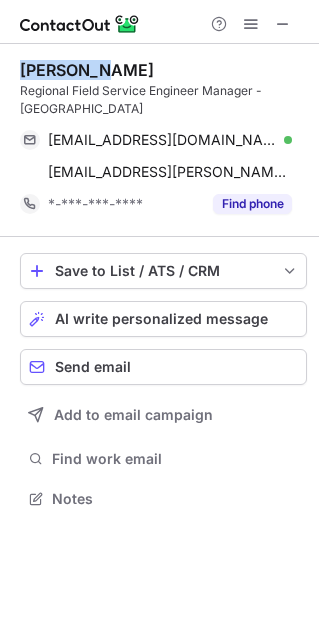 copy on "[PERSON_NAME]" 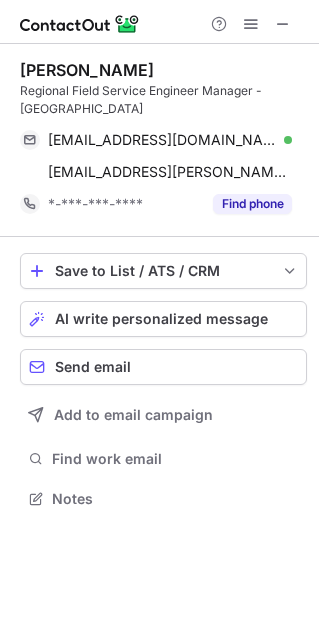 click on "Regional Field Service Engineer Manager - [GEOGRAPHIC_DATA]" at bounding box center (163, 100) 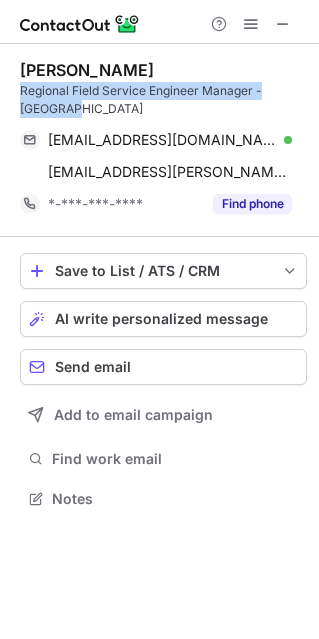 drag, startPoint x: 81, startPoint y: 111, endPoint x: 6, endPoint y: 83, distance: 80.05623 